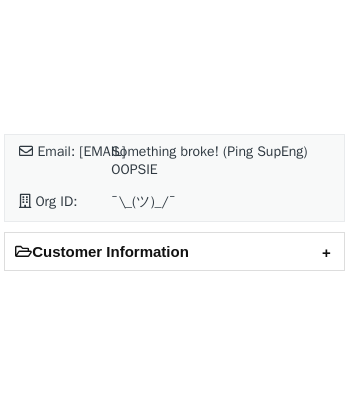 scroll, scrollTop: 0, scrollLeft: 0, axis: both 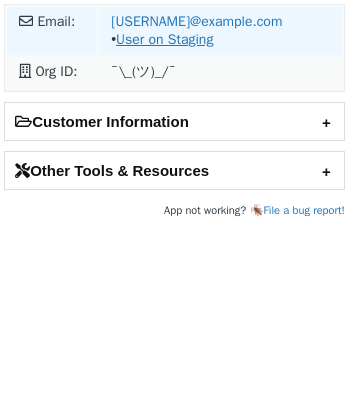 click on "User on Staging" at bounding box center [164, 39] 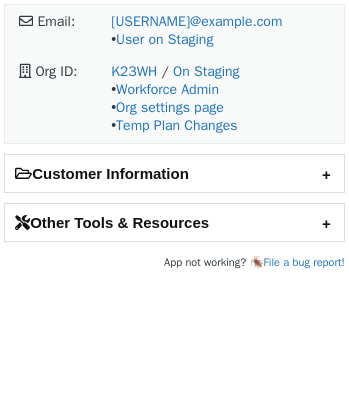 scroll, scrollTop: 0, scrollLeft: 0, axis: both 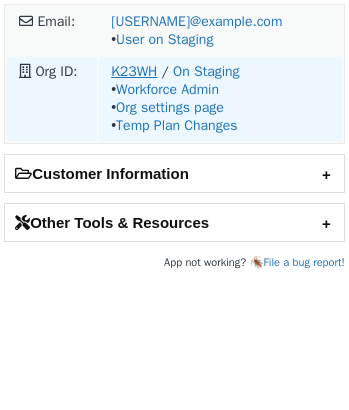 click on "K23WH" at bounding box center (134, 71) 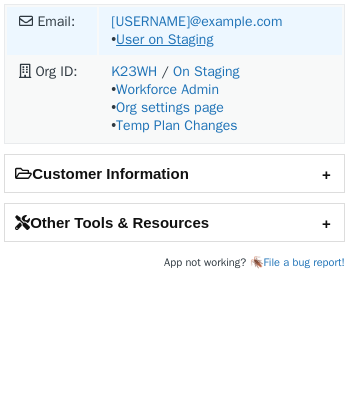 click on "User on Staging" at bounding box center [164, 39] 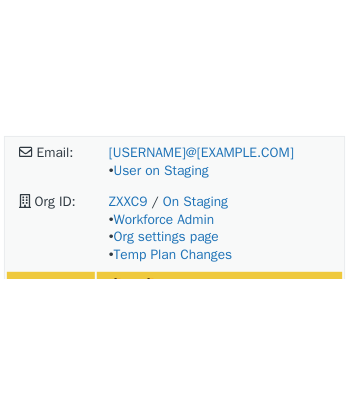scroll, scrollTop: 0, scrollLeft: 0, axis: both 